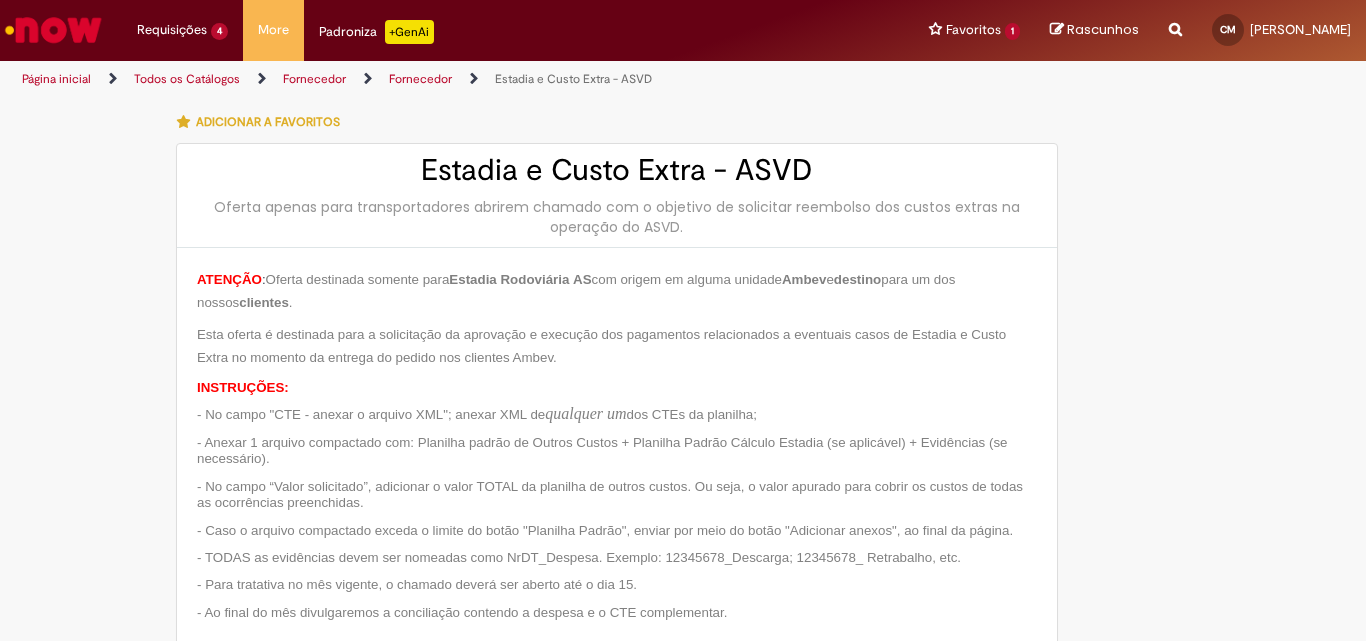 scroll, scrollTop: 0, scrollLeft: 0, axis: both 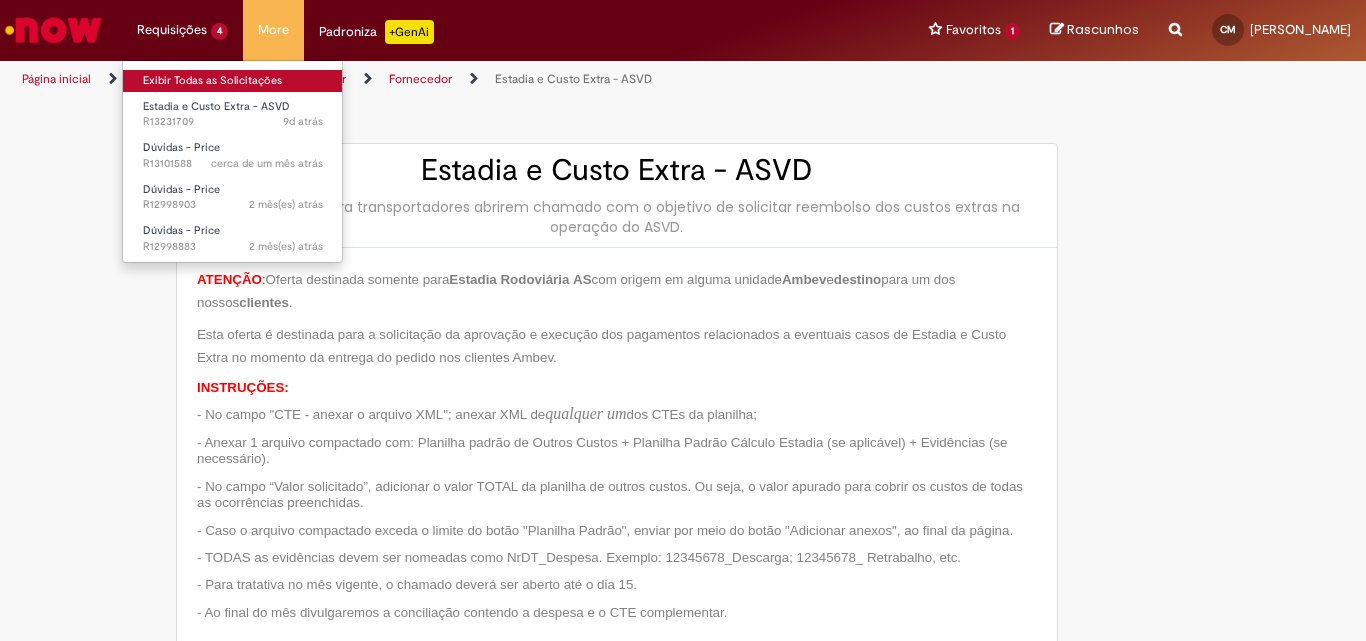 click on "Exibir Todas as Solicitações" at bounding box center [233, 81] 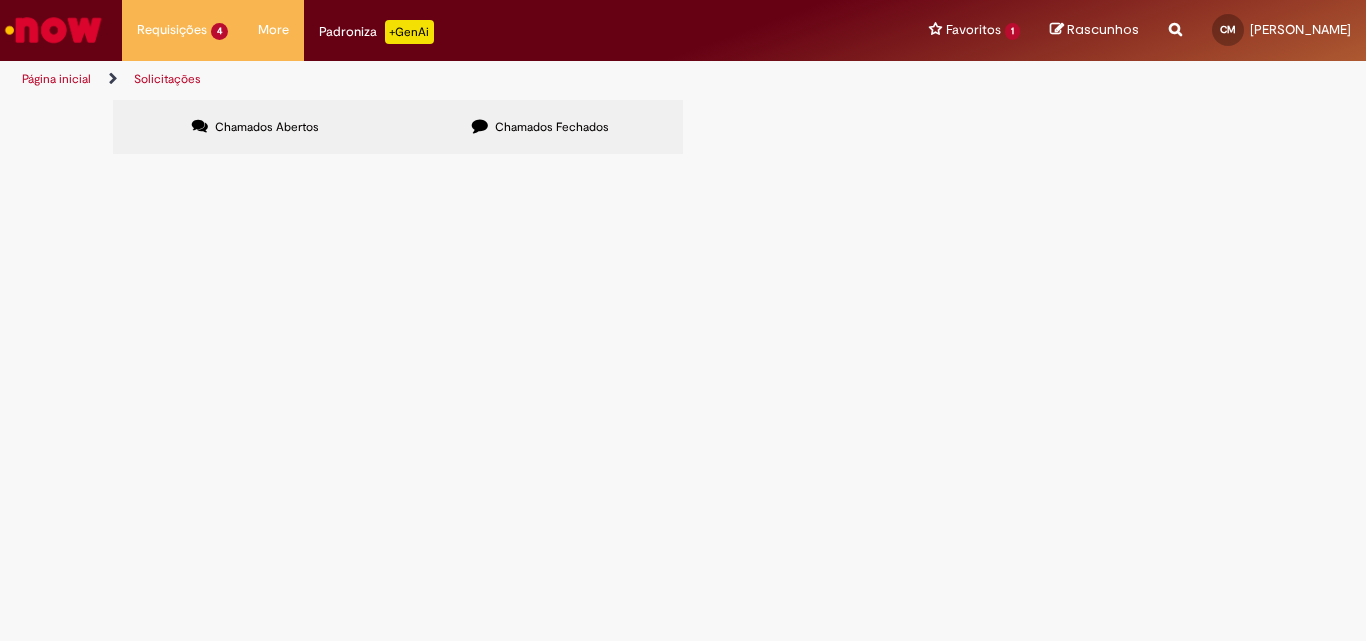 click on "[DATE] a [DATE]_R$ 2347,45_ ARMAZEM MATEUS S.A" at bounding box center [0, 0] 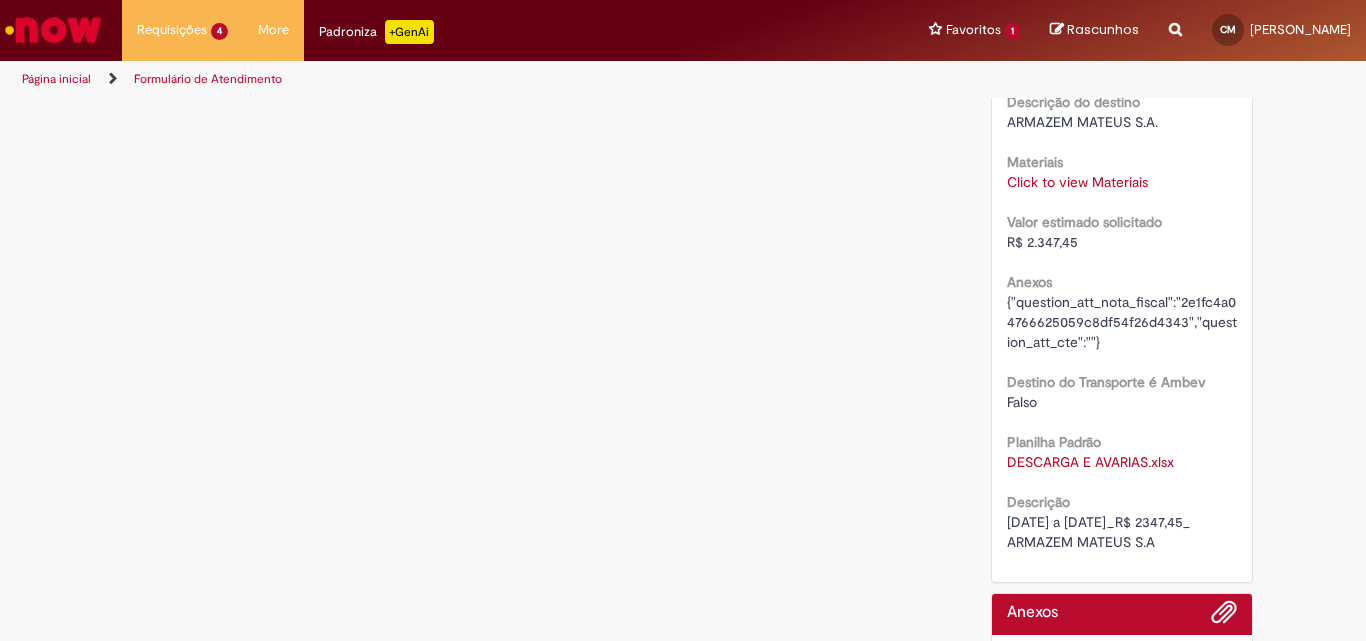 scroll, scrollTop: 1200, scrollLeft: 0, axis: vertical 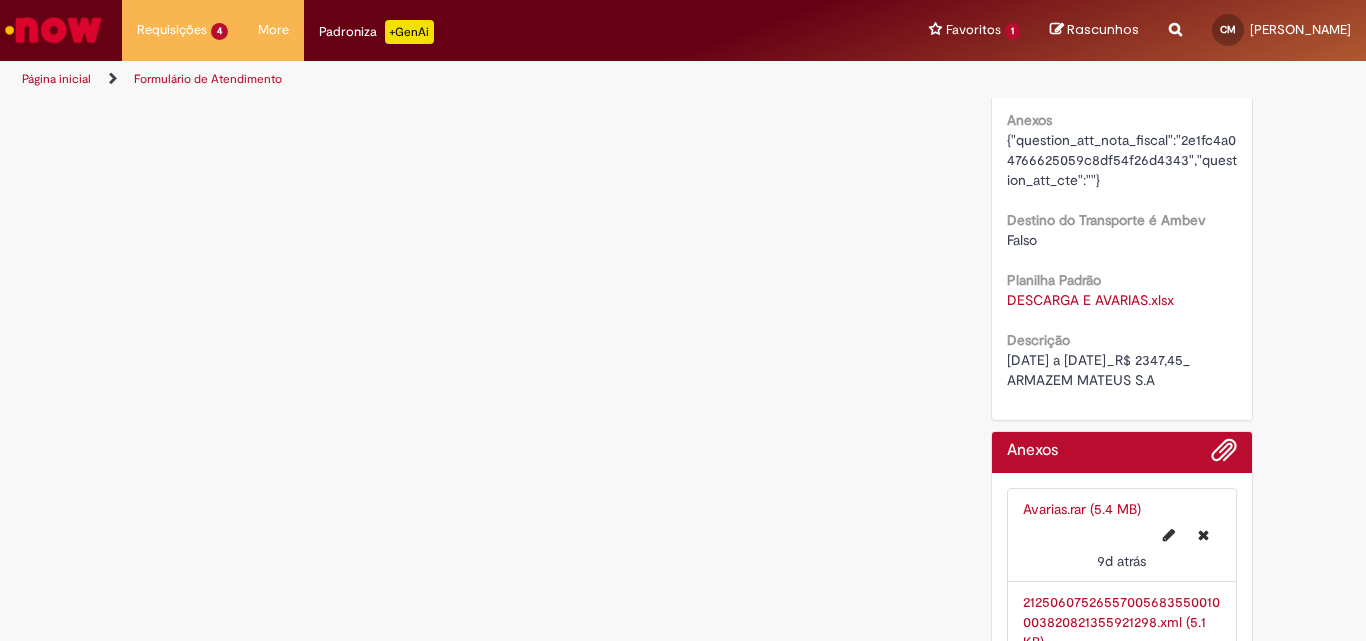 drag, startPoint x: 1001, startPoint y: 362, endPoint x: 1213, endPoint y: 375, distance: 212.39821 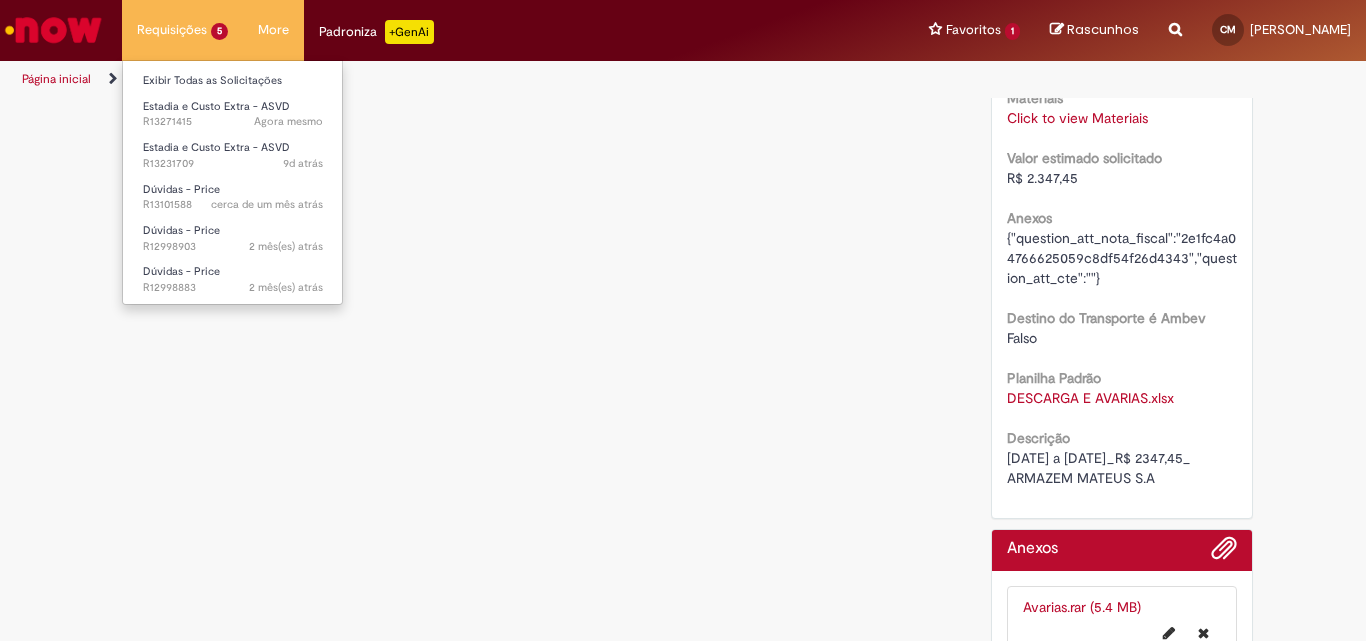 scroll, scrollTop: 1162, scrollLeft: 0, axis: vertical 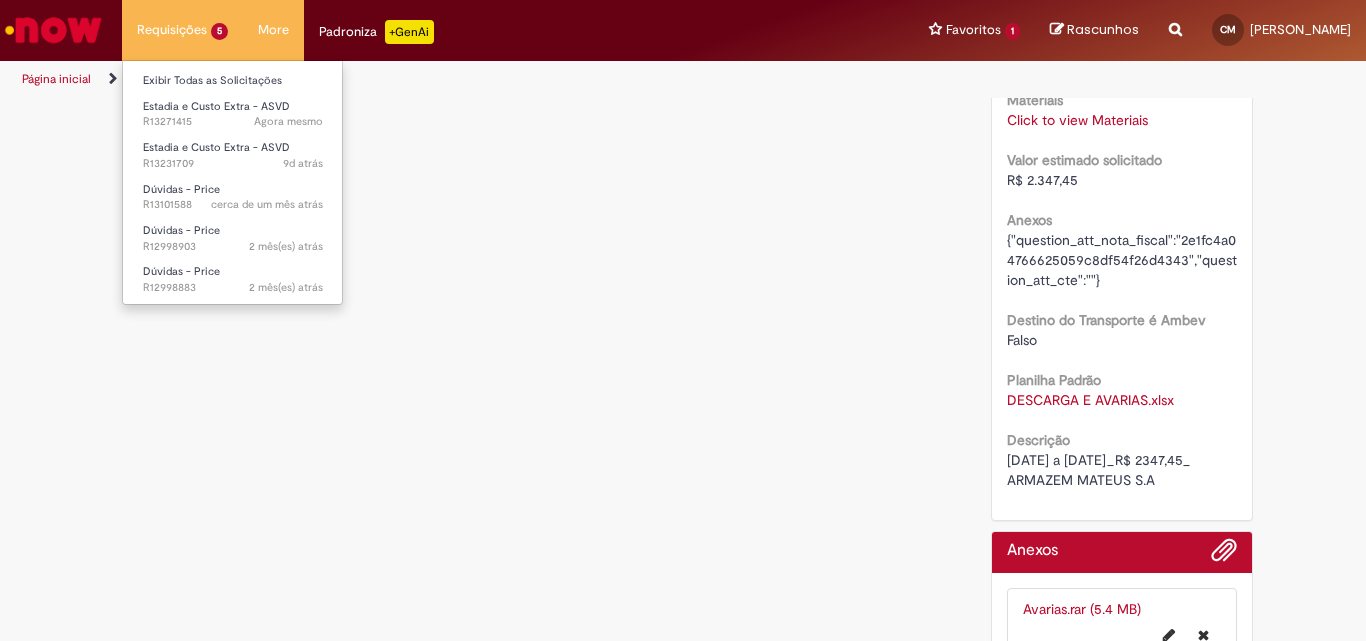 click on "Requisições   5
Exibir Todas as Solicitações
Estadia e Custo Extra - ASVD
Agora mesmo Agora mesmo  R13271415
Estadia e Custo Extra - ASVD
9d atrás 9 dias atrás  R13231709
Dúvidas - Price
cerca de um mês atrás cerca de um mês atrás  R13101588
Dúvidas - Price
2 mês(es) atrás 2 meses atrás  R12998903
Dúvidas - Price
2 mês(es) atrás 2 meses atrás  R12998883" at bounding box center (182, 30) 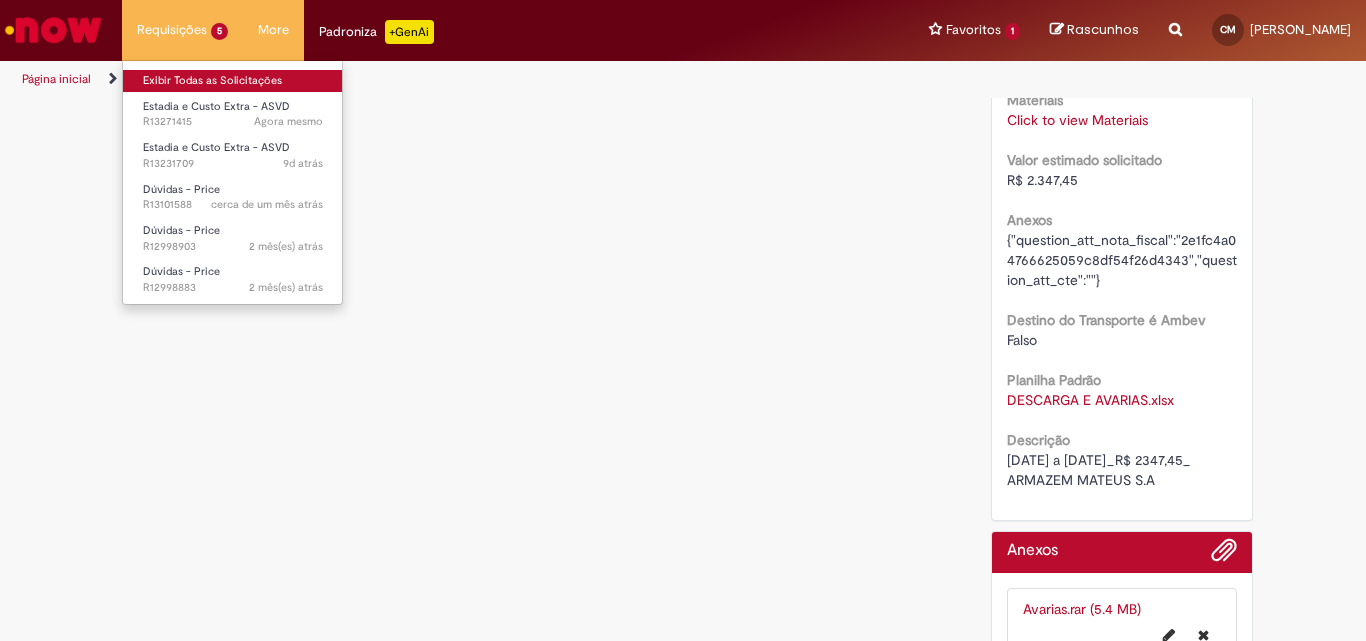 click on "Exibir Todas as Solicitações" at bounding box center [233, 81] 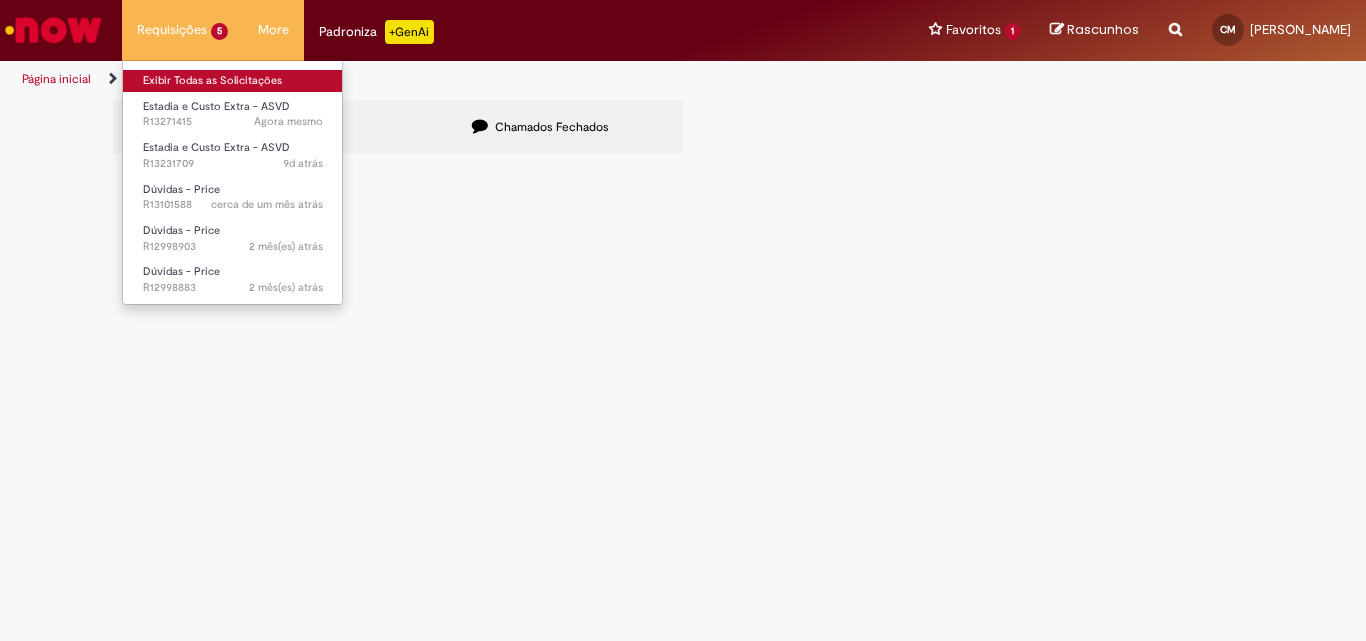 scroll, scrollTop: 0, scrollLeft: 0, axis: both 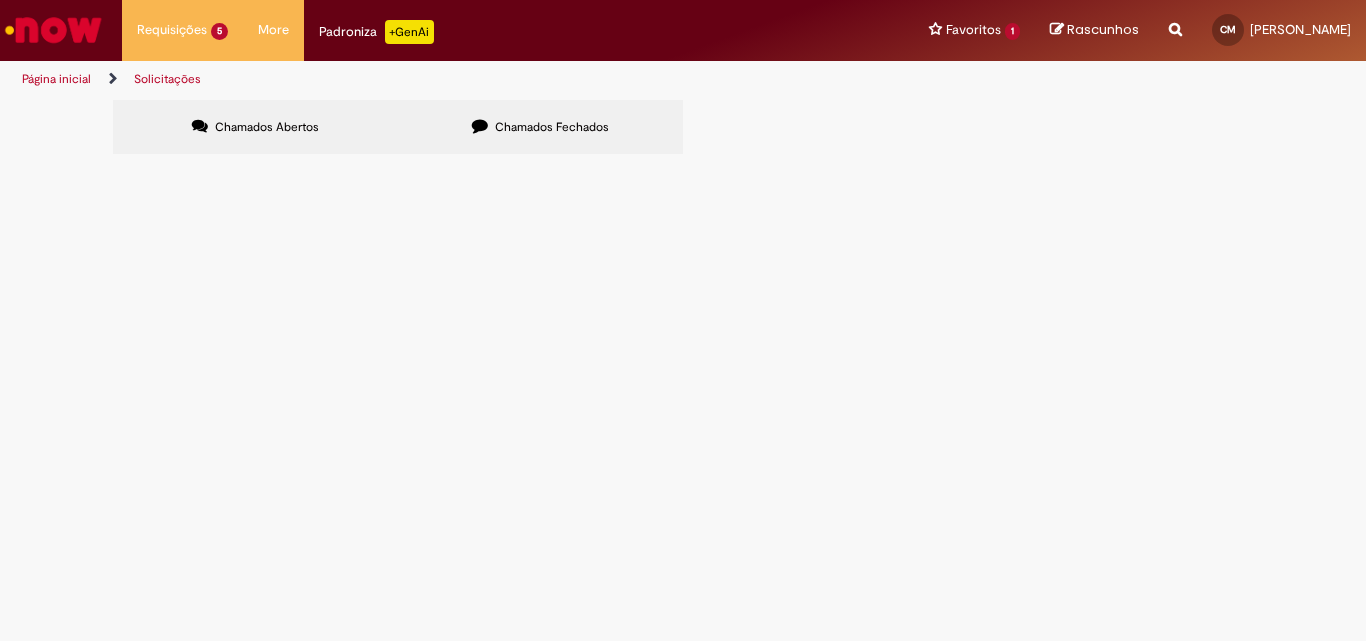 click on "Valor referente ao Exame Admissional  Insumo Lata:
R$ 6.110,55
Podemos realizar a emissão manual?" at bounding box center [0, 0] 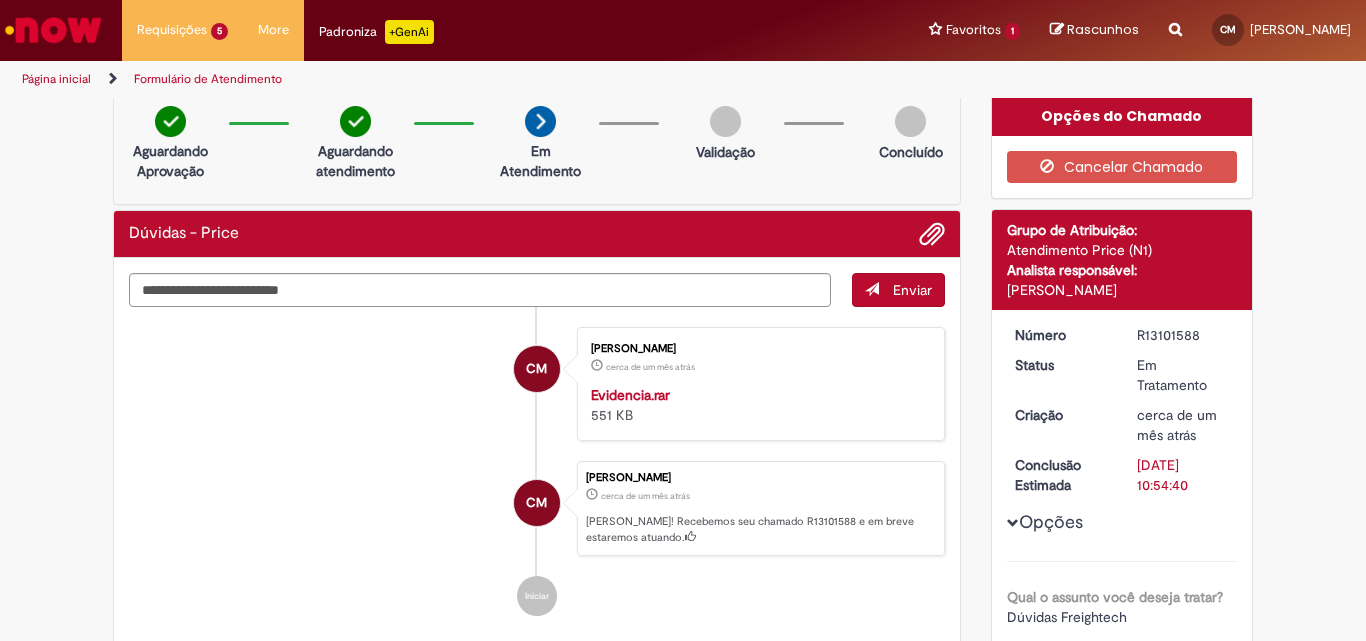 scroll, scrollTop: 0, scrollLeft: 0, axis: both 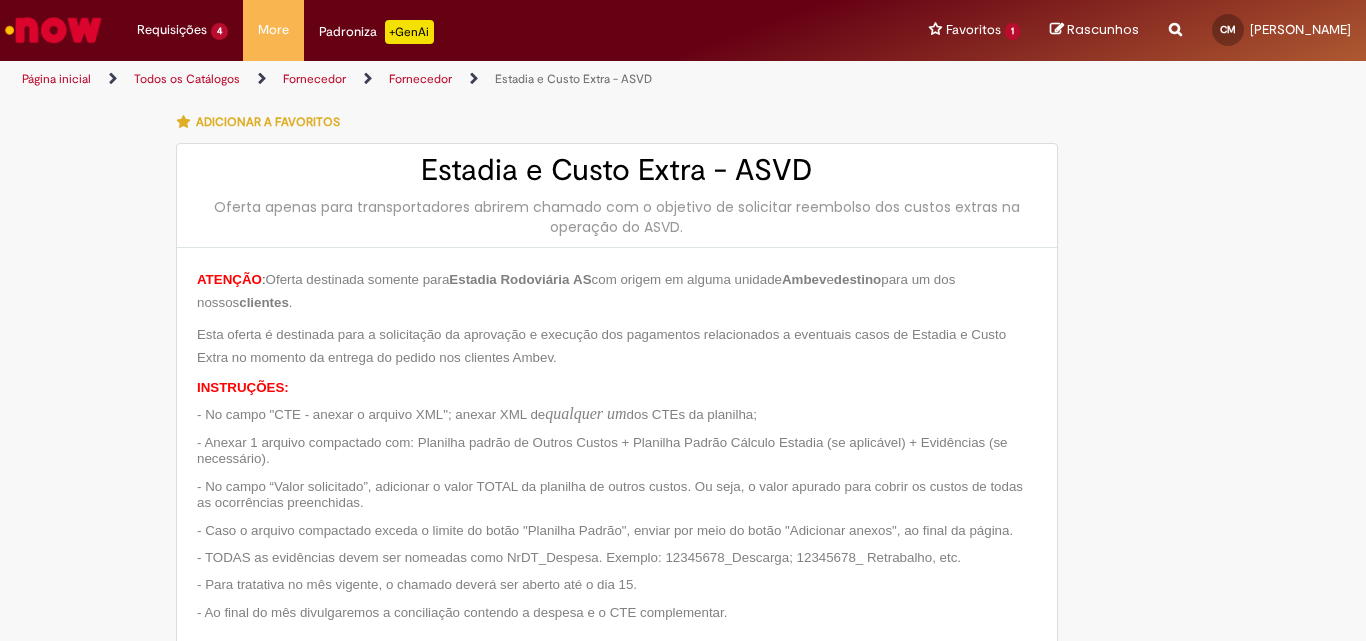 type on "**********" 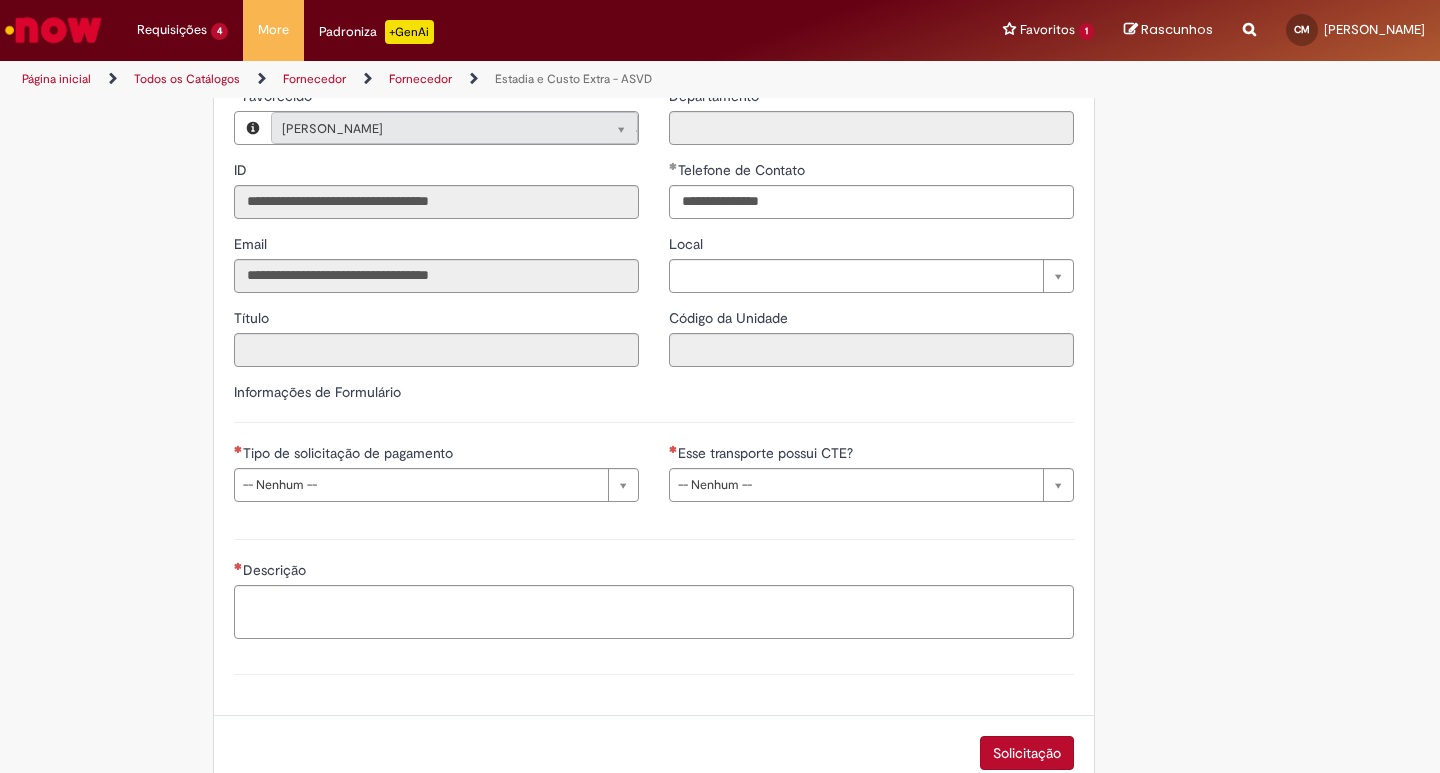 scroll, scrollTop: 775, scrollLeft: 0, axis: vertical 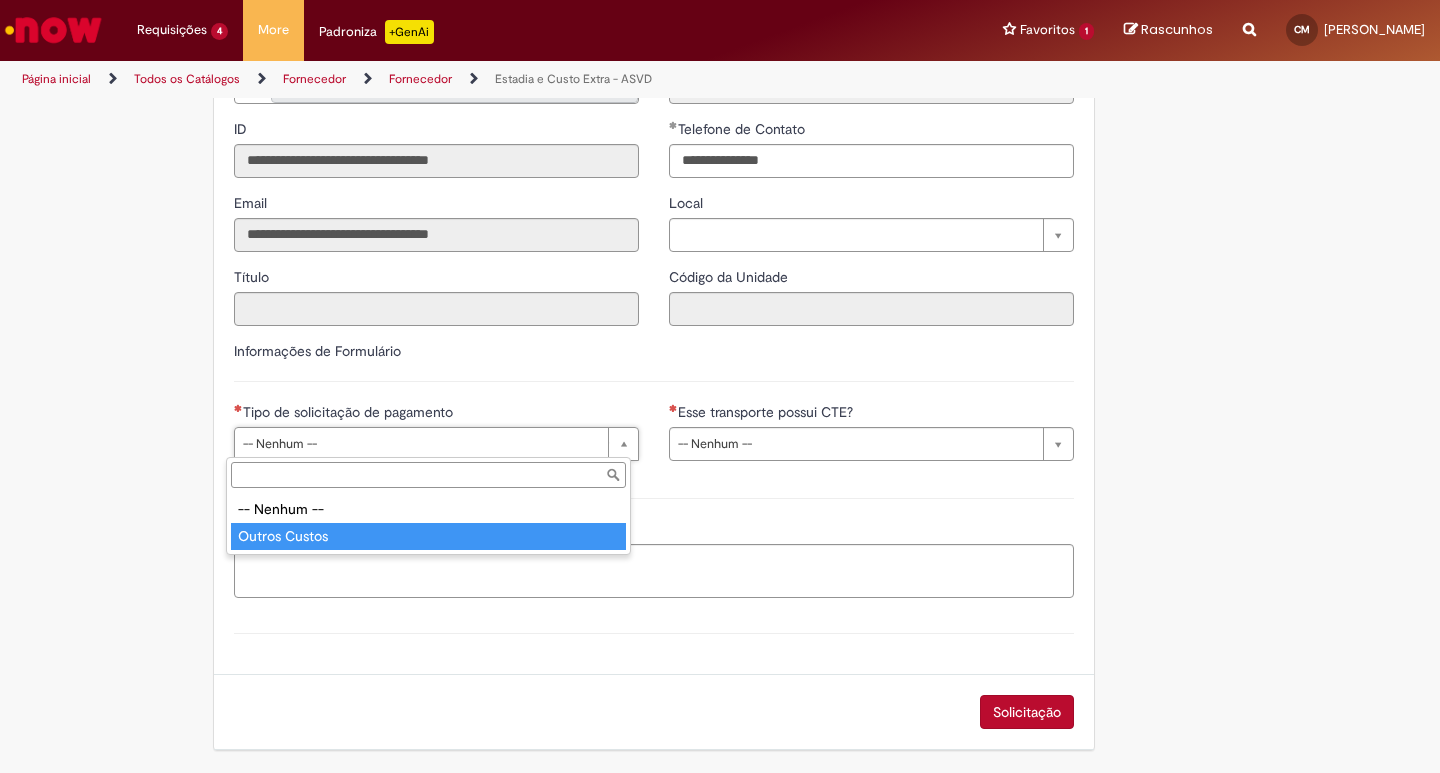 type on "**********" 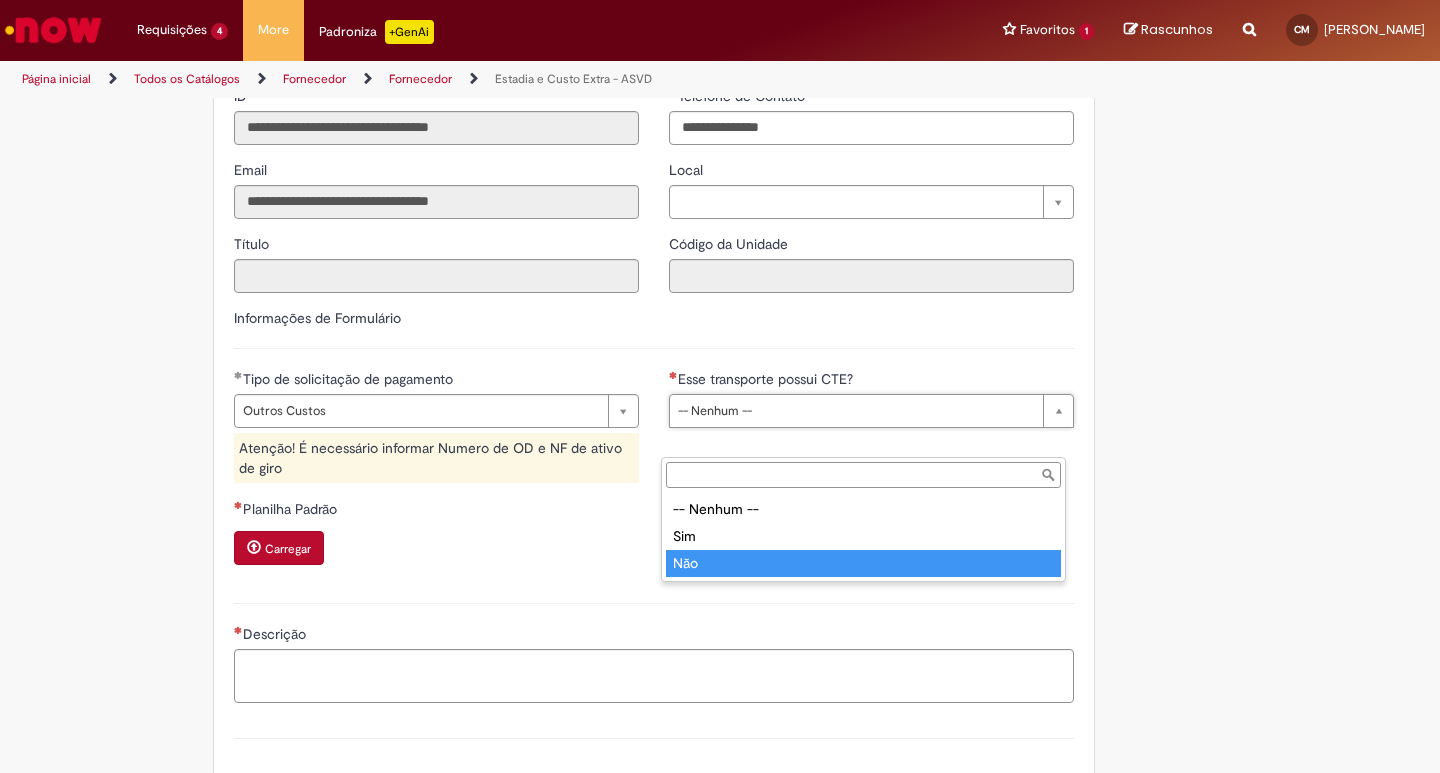 type on "***" 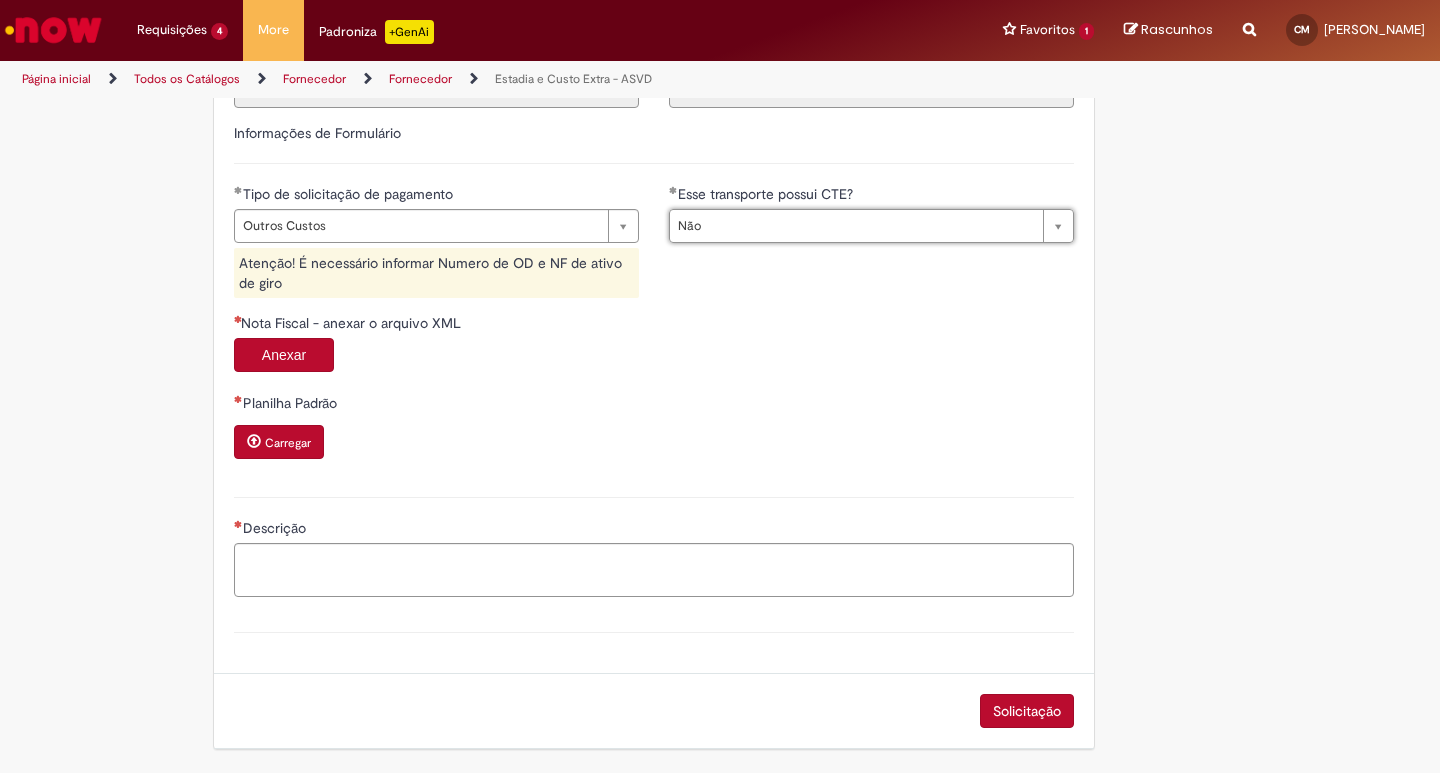 scroll, scrollTop: 975, scrollLeft: 0, axis: vertical 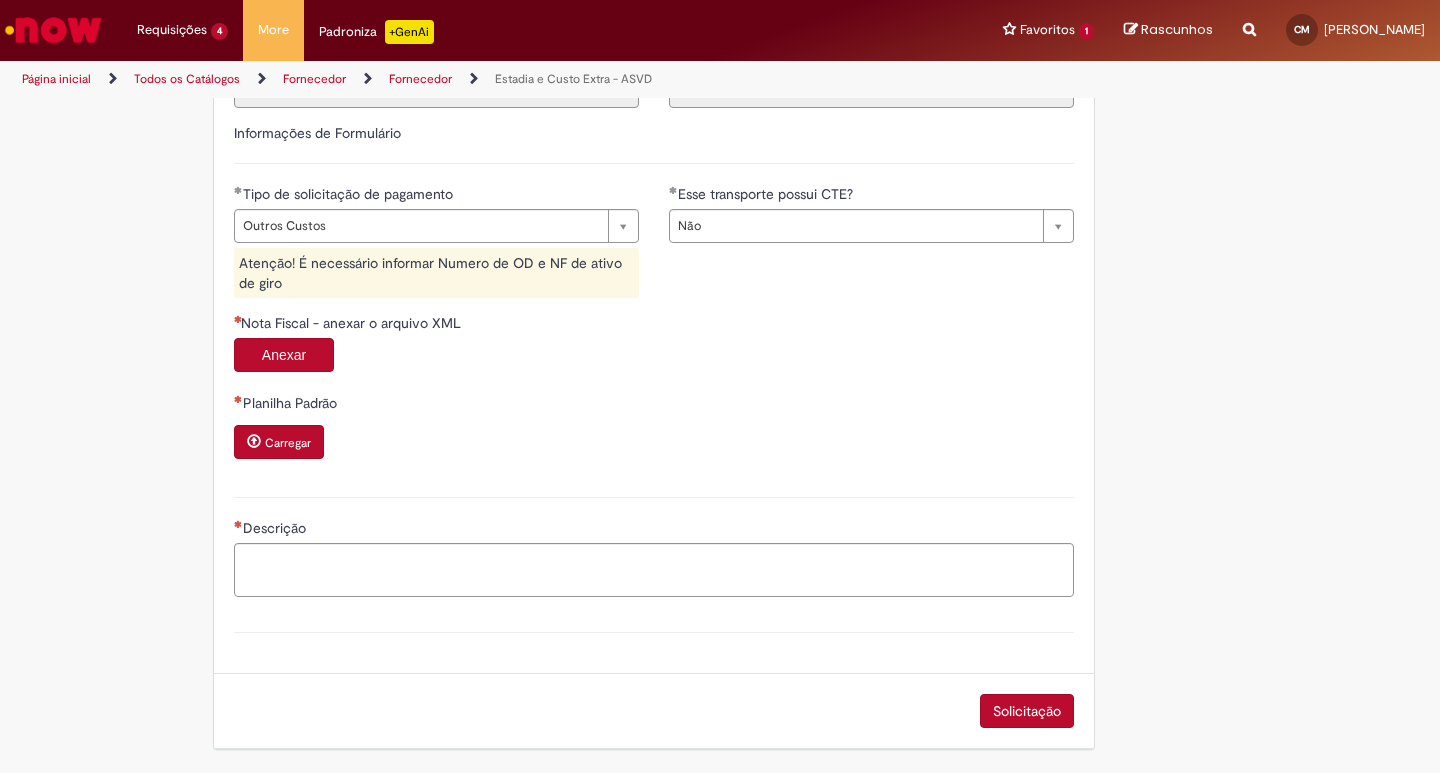 type on "******" 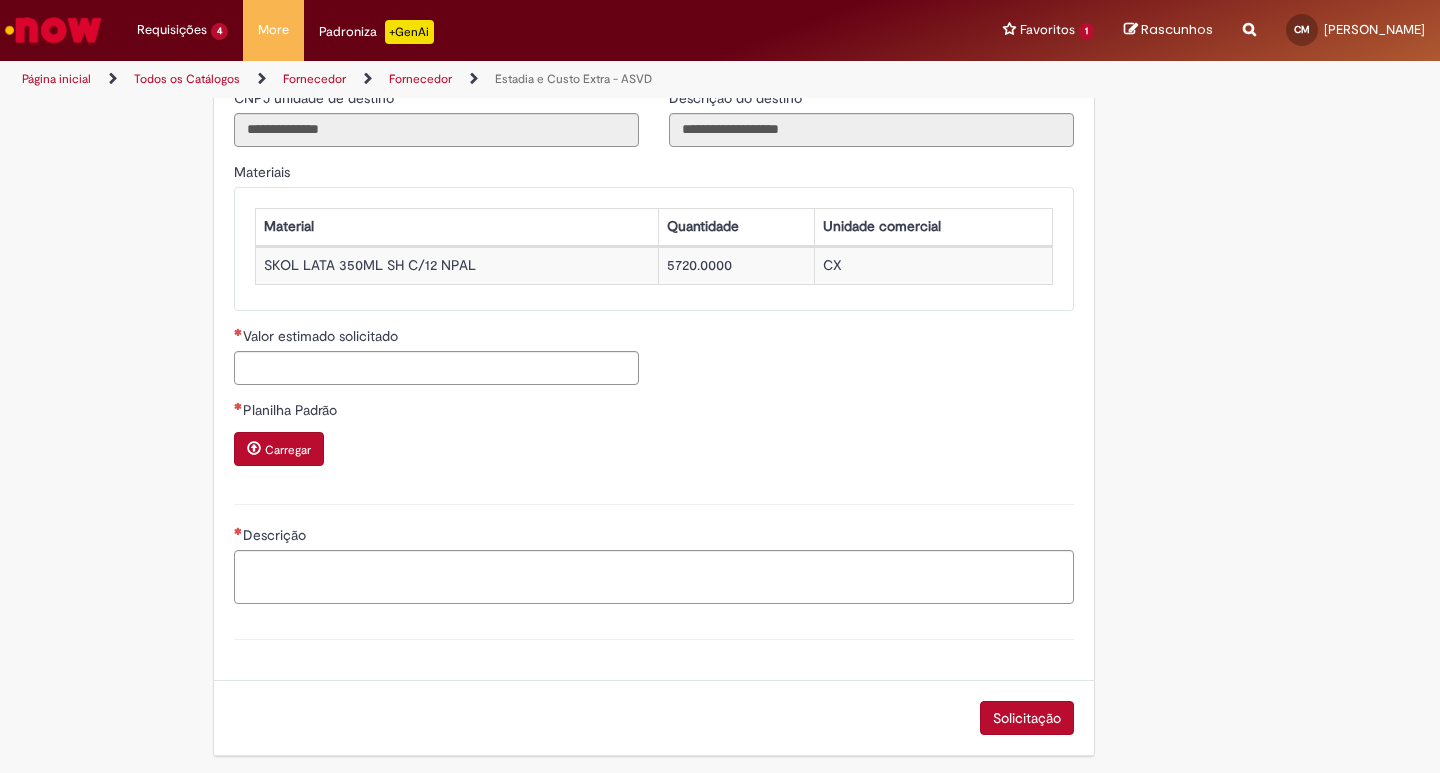 scroll, scrollTop: 1715, scrollLeft: 0, axis: vertical 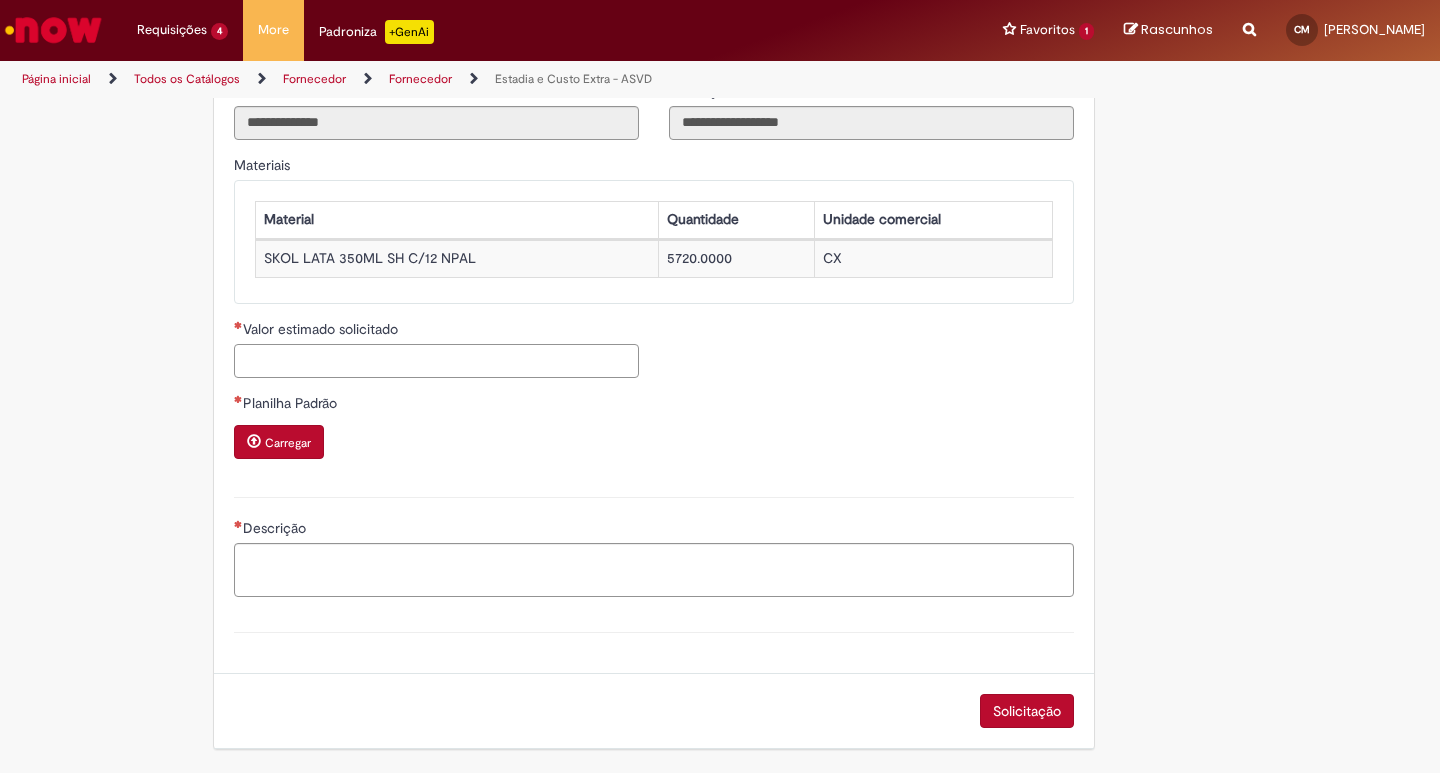click on "Valor estimado solicitado" at bounding box center [436, 361] 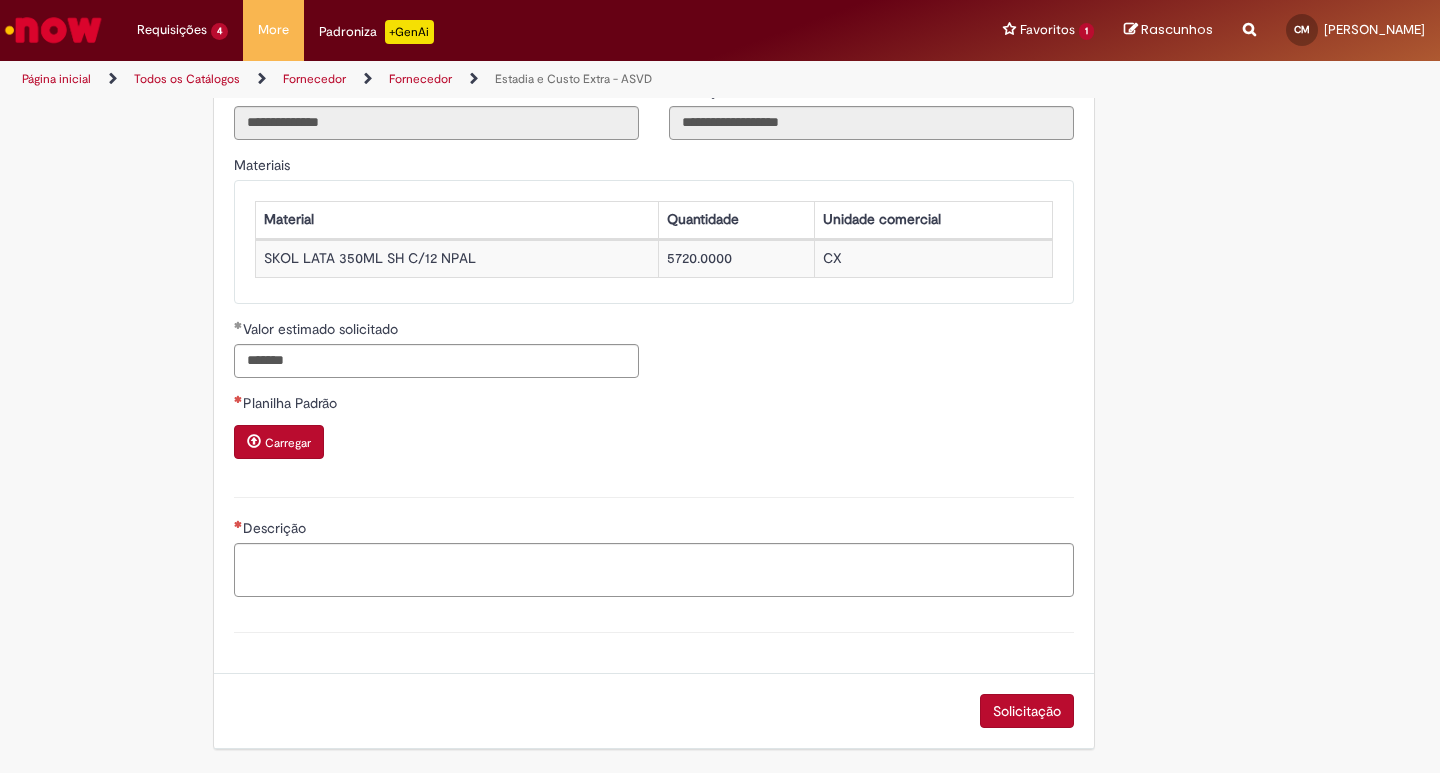 type on "**********" 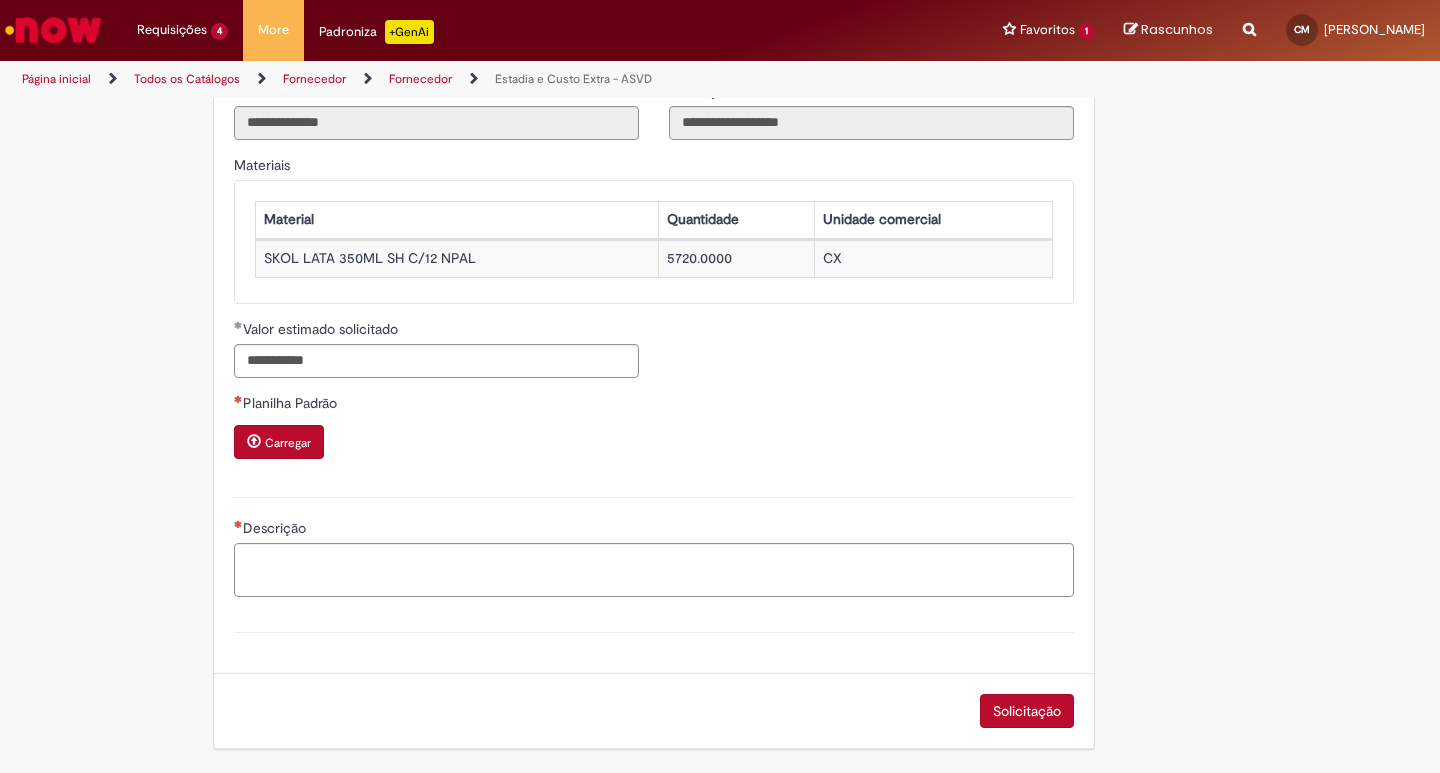 click on "Carregar" at bounding box center (279, 442) 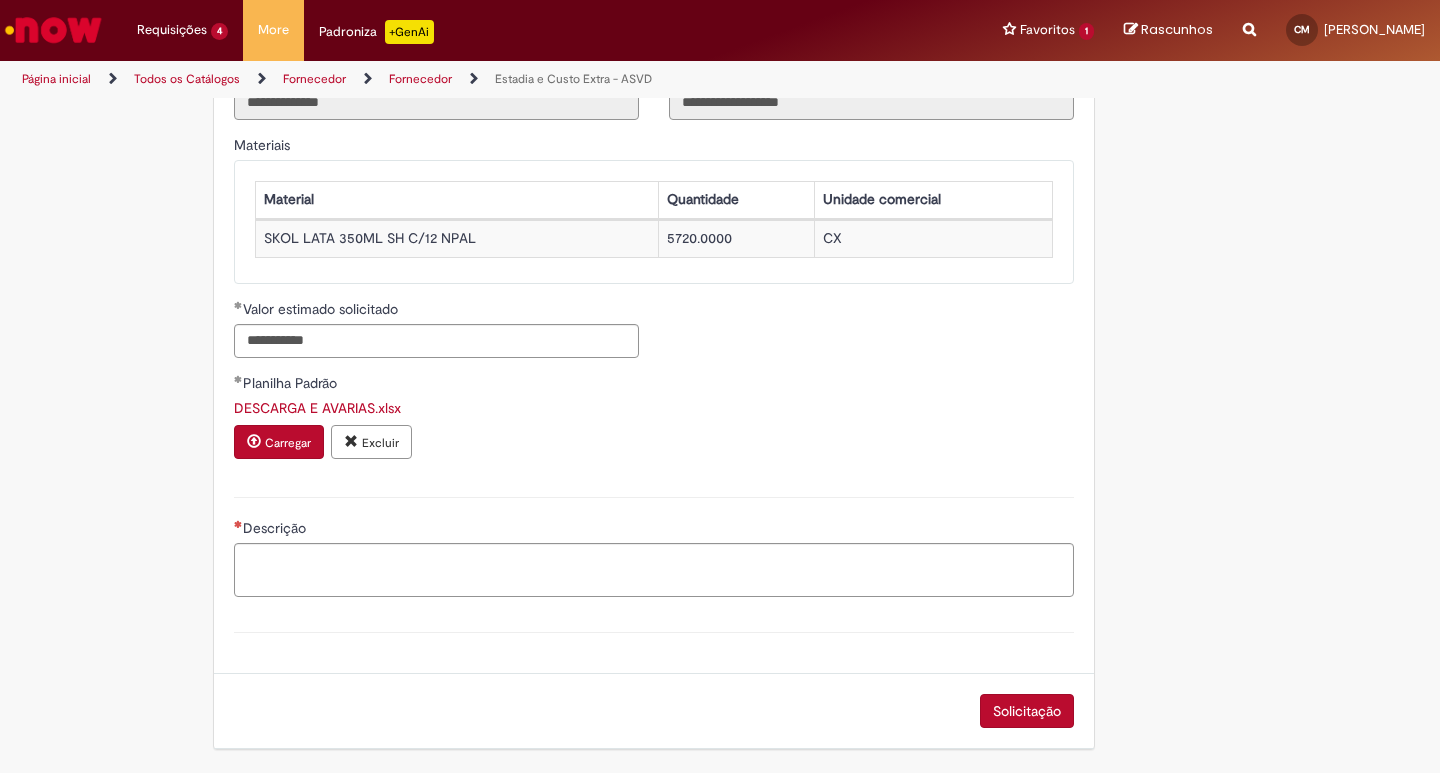 scroll, scrollTop: 1735, scrollLeft: 0, axis: vertical 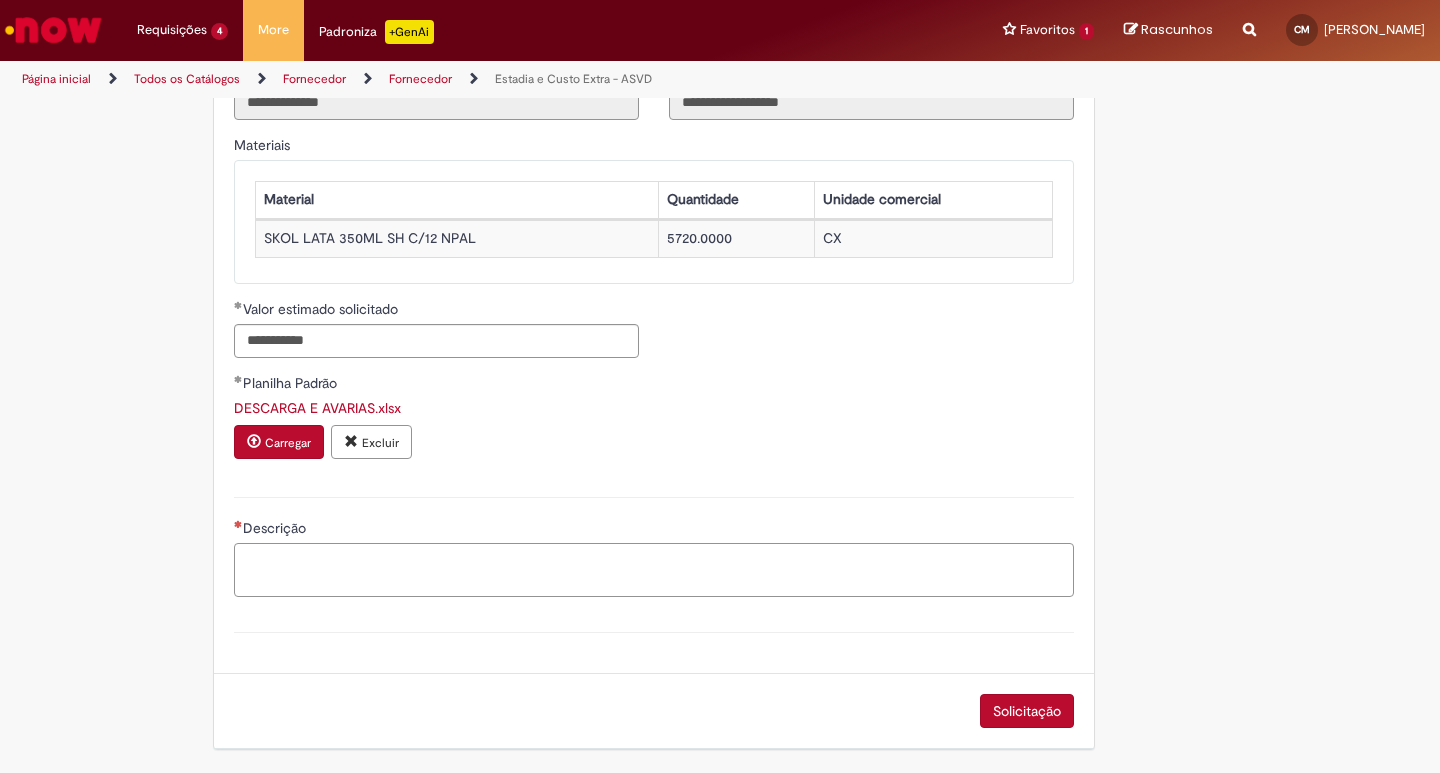 click on "Descrição" at bounding box center [654, 570] 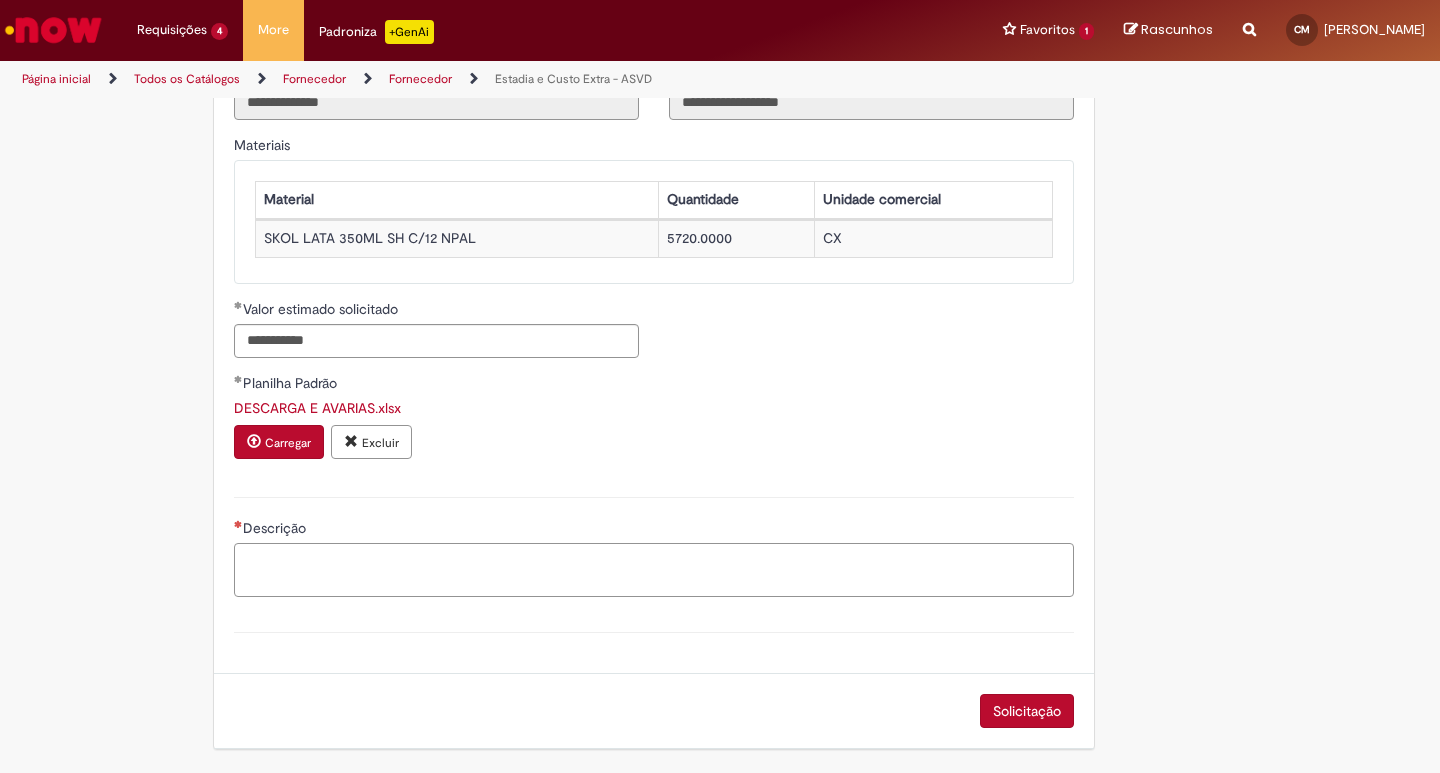 paste on "**********" 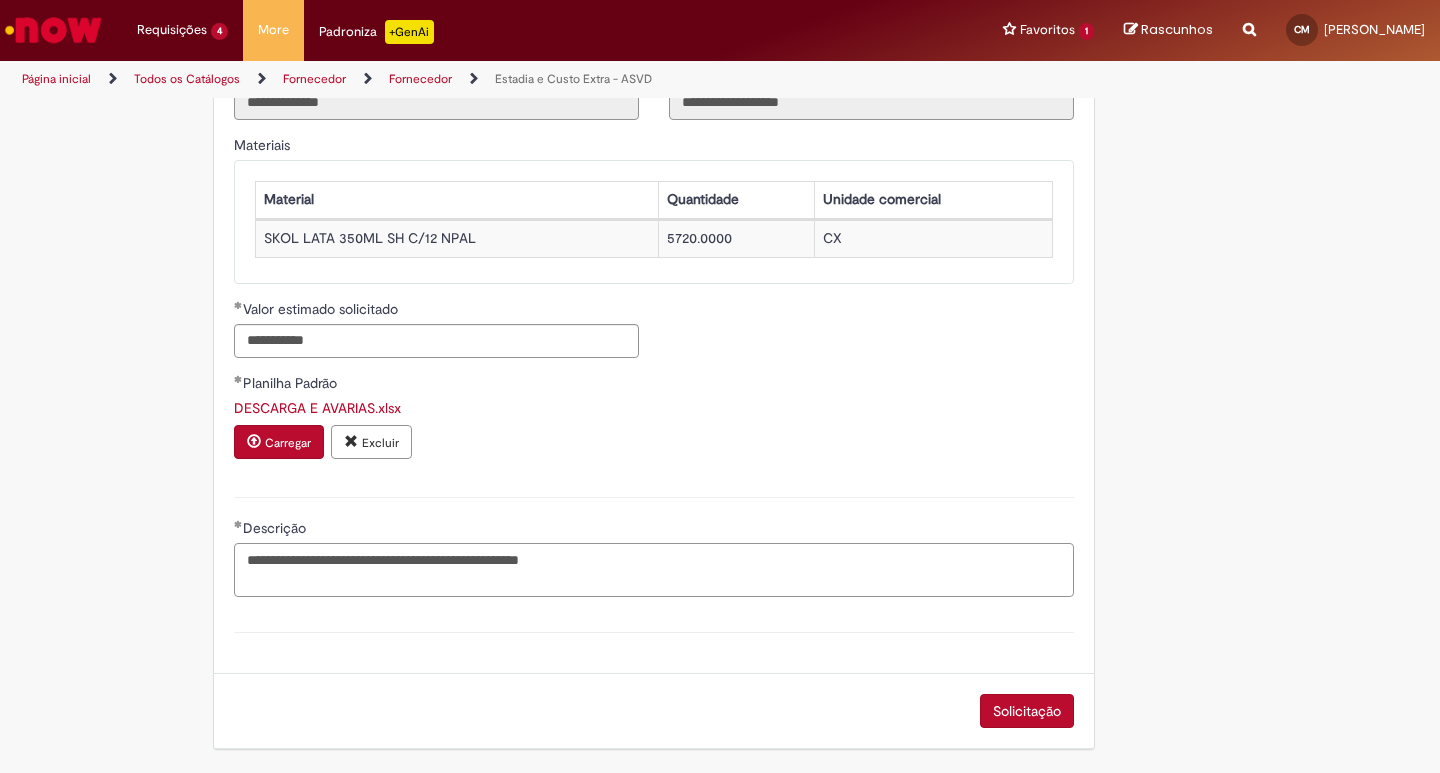 click on "**********" at bounding box center [654, 570] 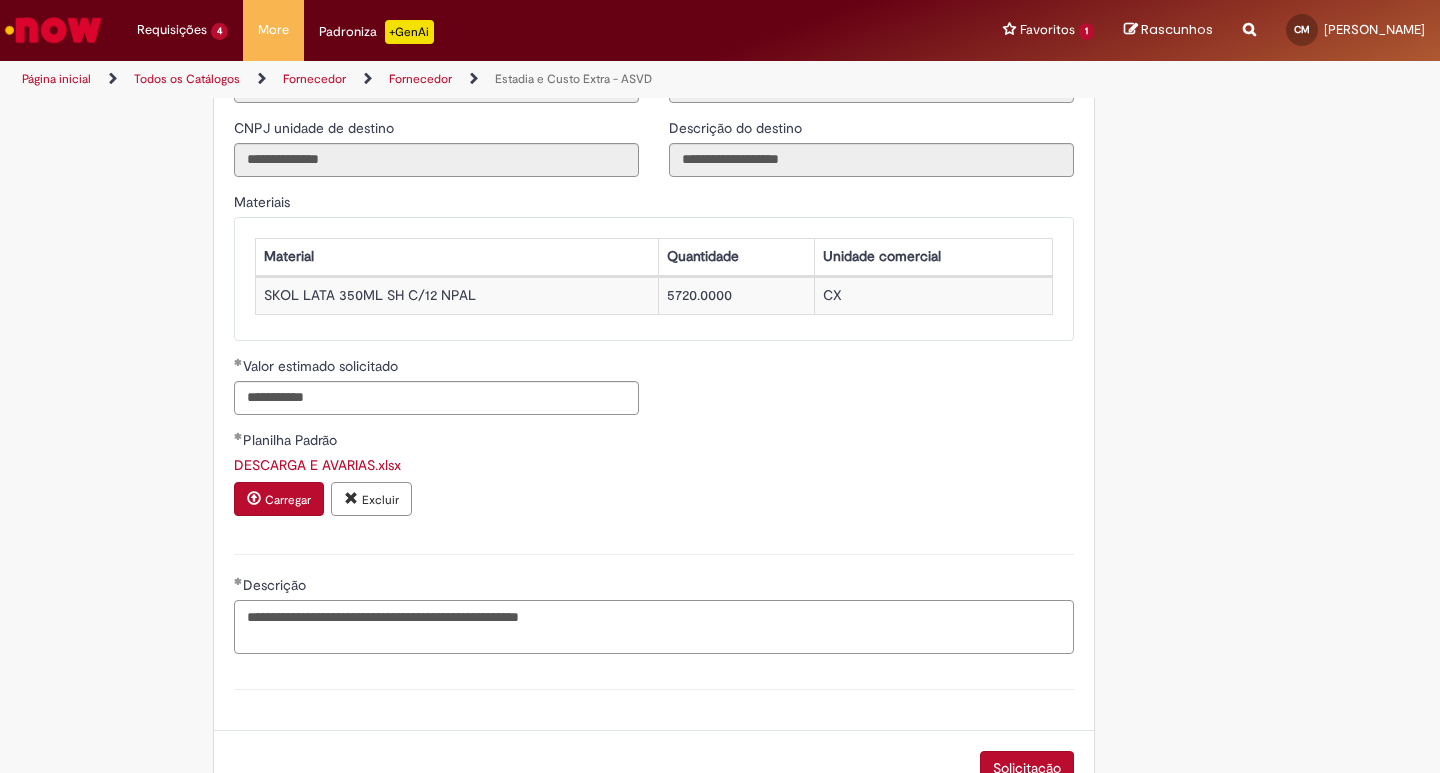 scroll, scrollTop: 1735, scrollLeft: 0, axis: vertical 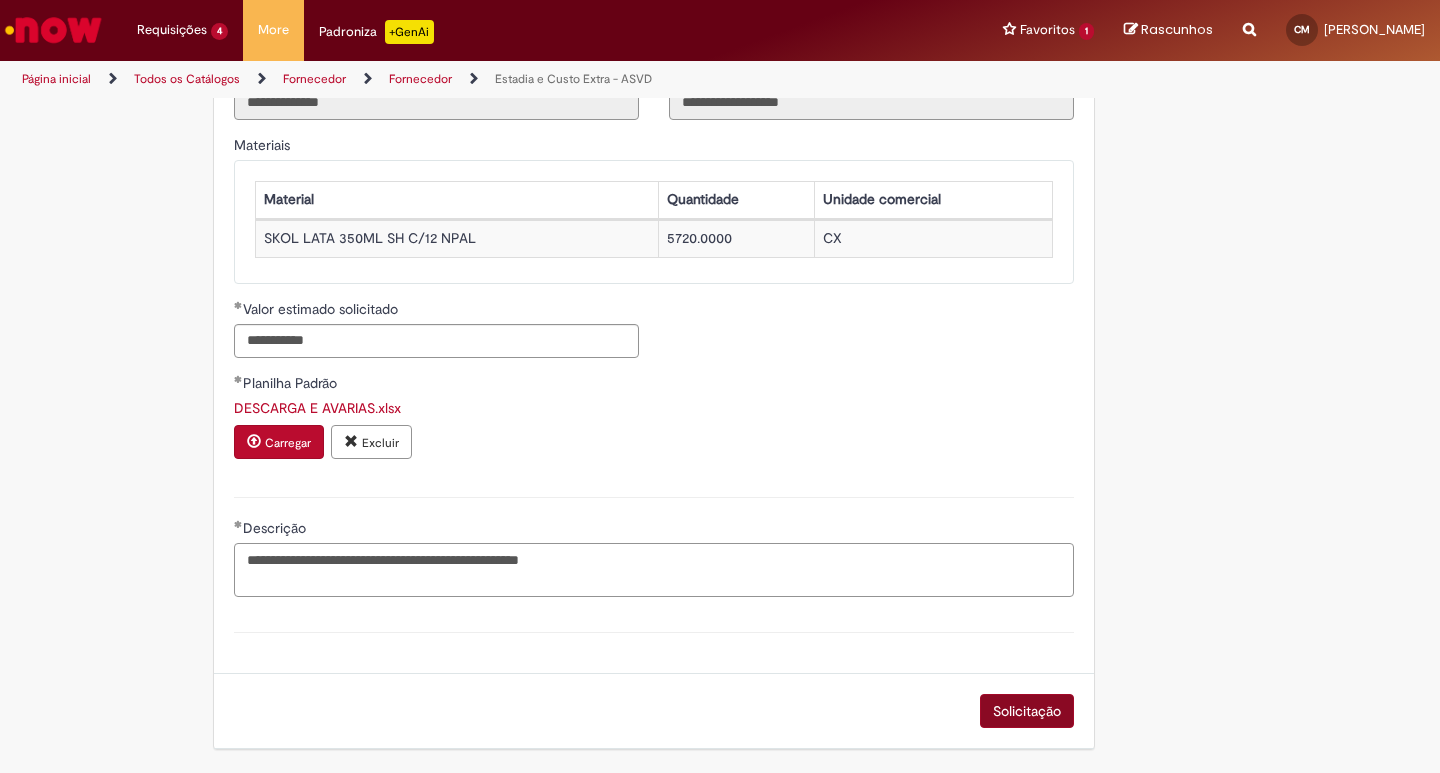 type on "**********" 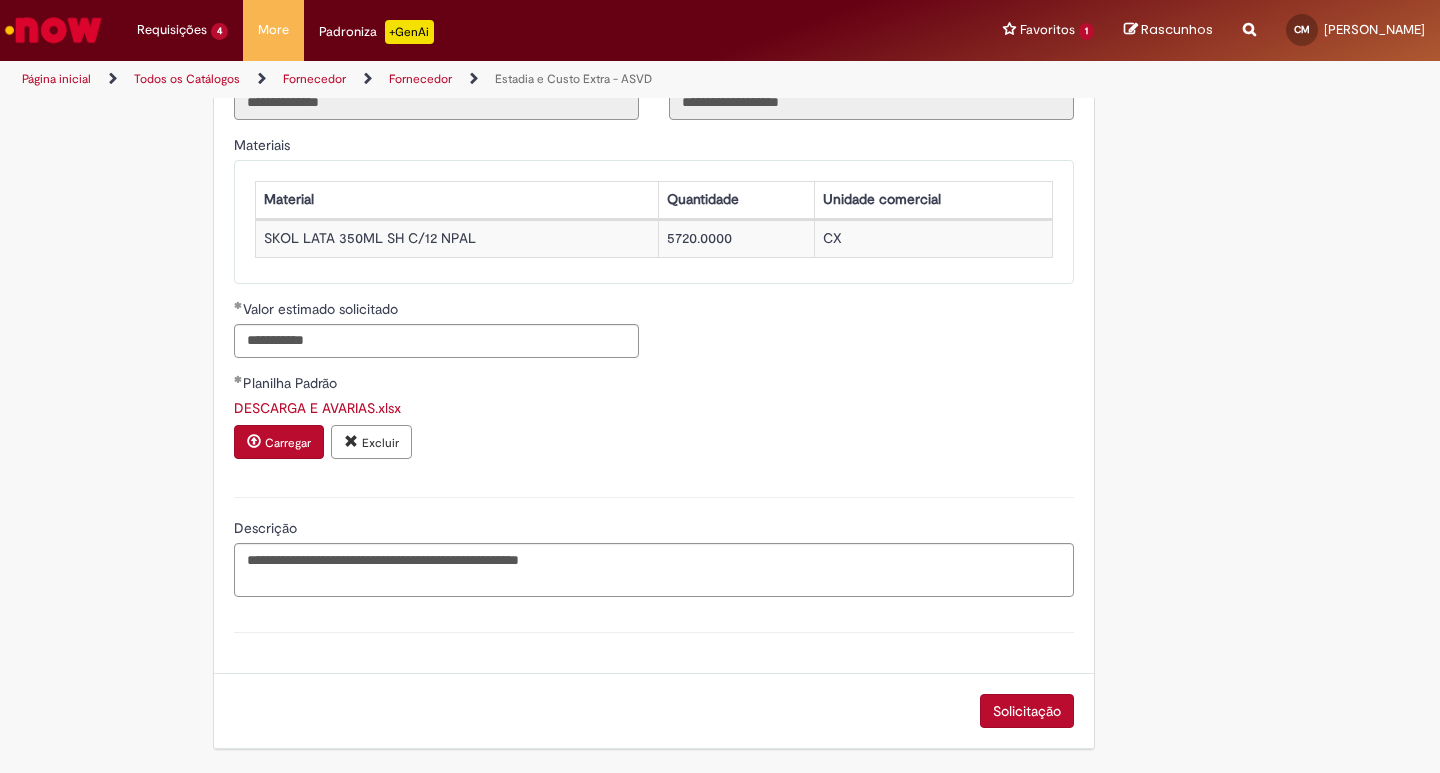 click on "Solicitação" at bounding box center (1027, 711) 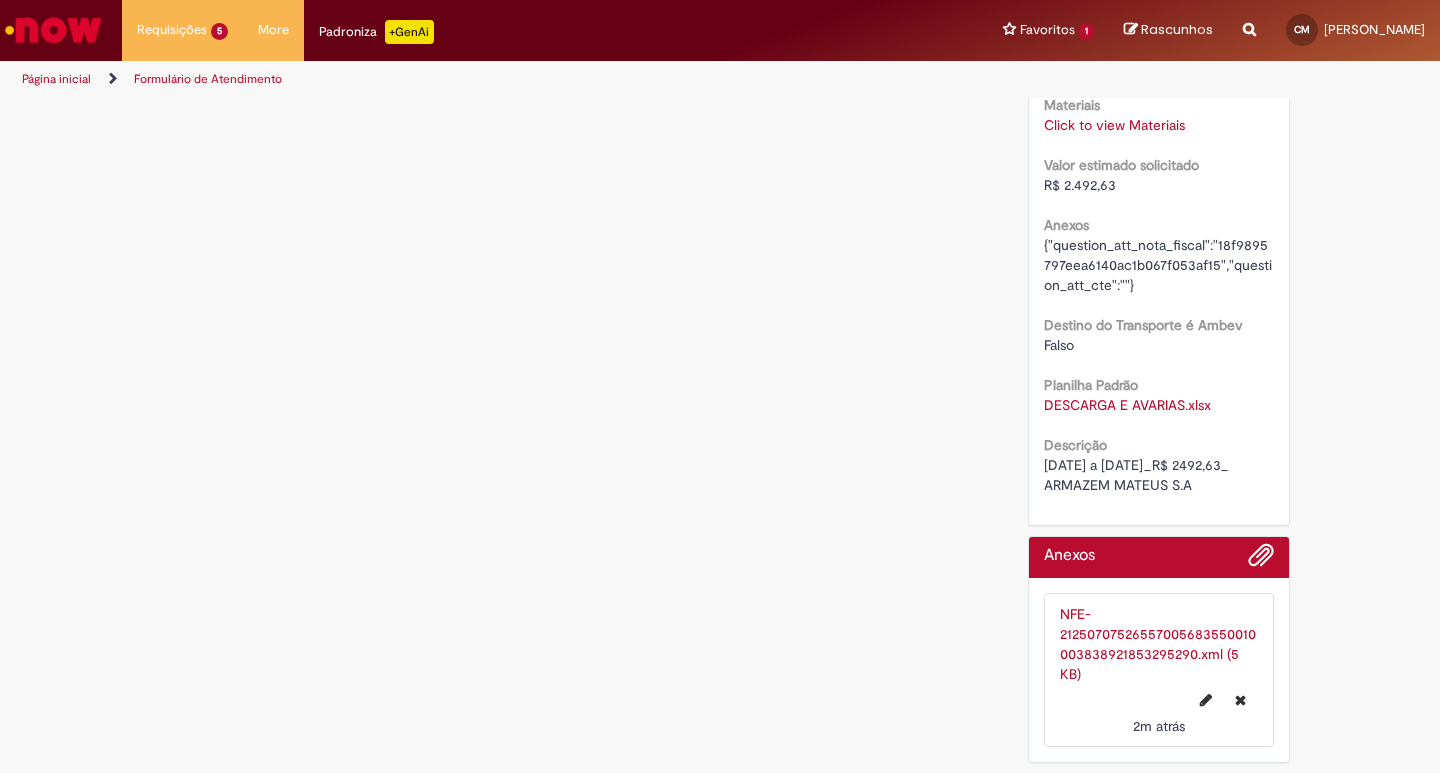 scroll, scrollTop: 0, scrollLeft: 0, axis: both 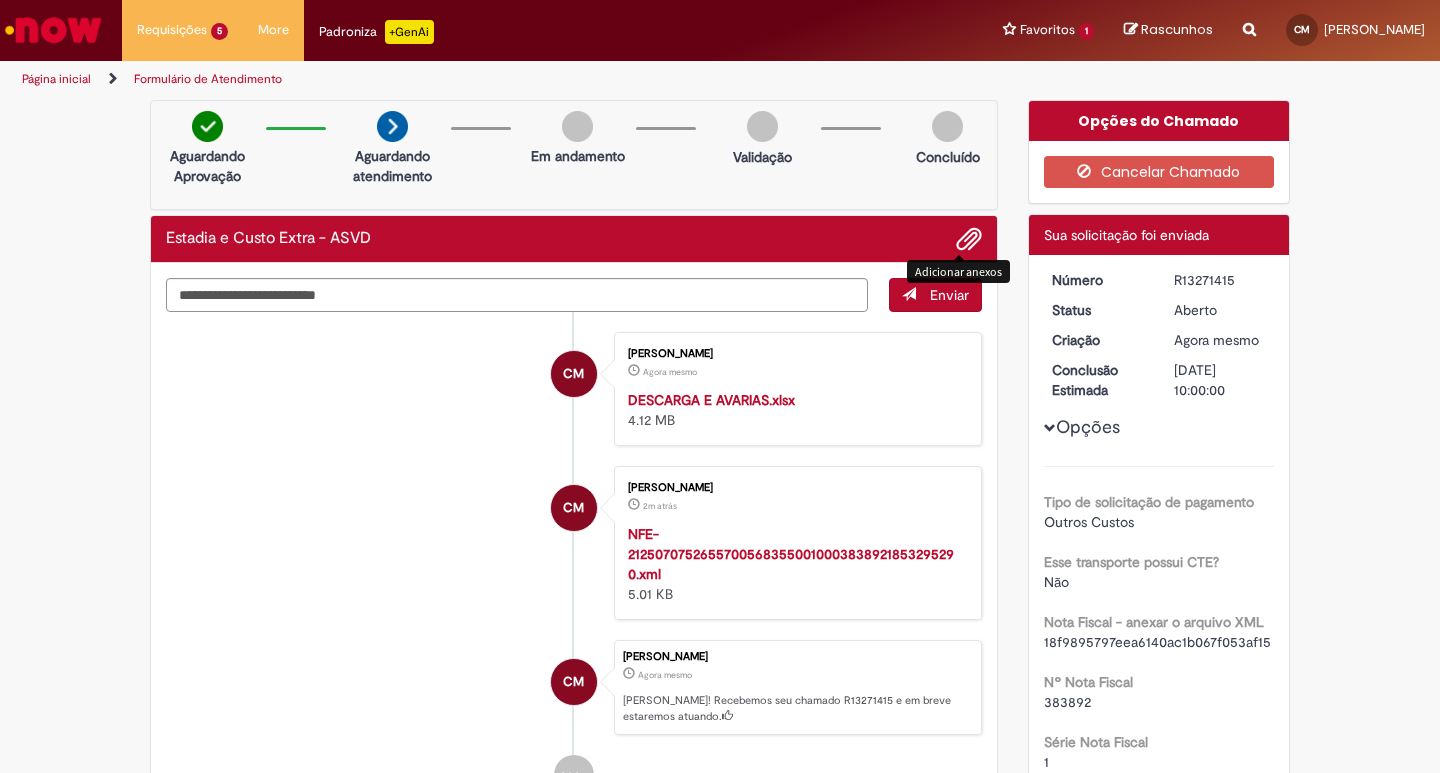 click at bounding box center [969, 240] 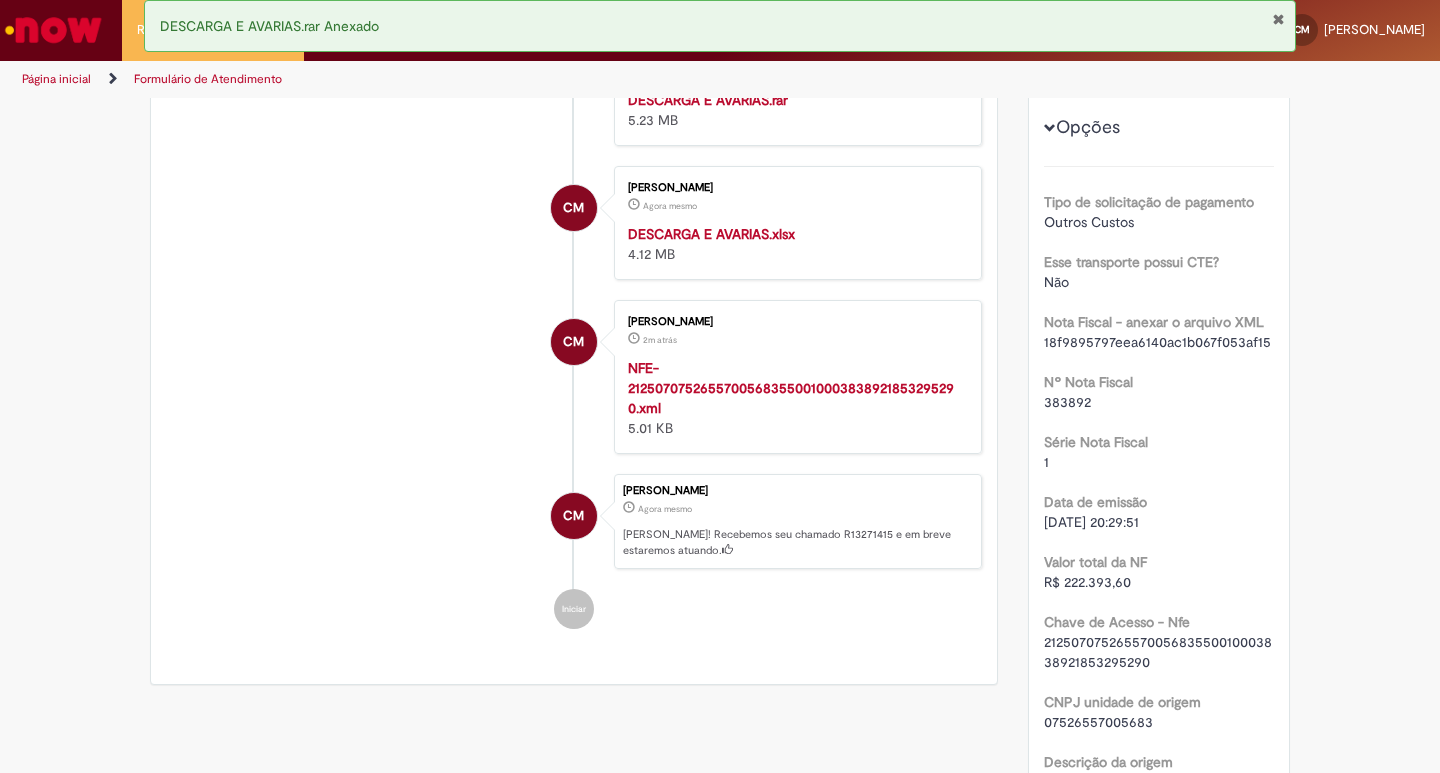 scroll, scrollTop: 0, scrollLeft: 0, axis: both 